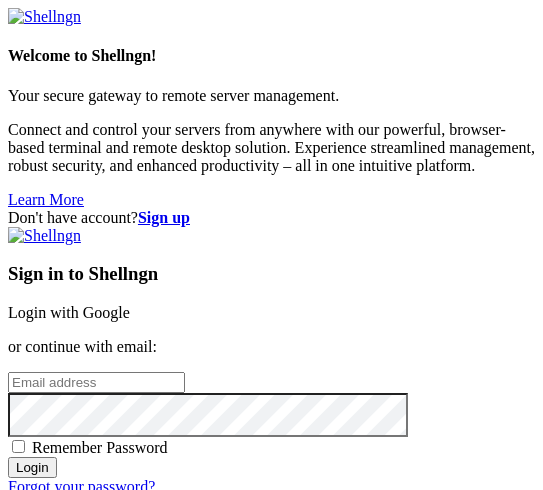 scroll, scrollTop: 0, scrollLeft: 0, axis: both 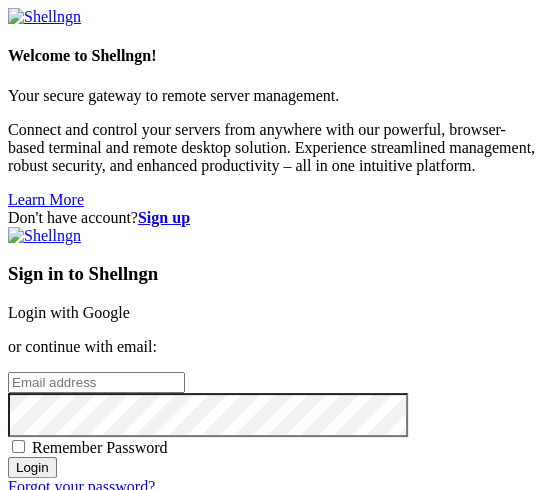 type on "[EMAIL_ADDRESS][DOMAIN_NAME]" 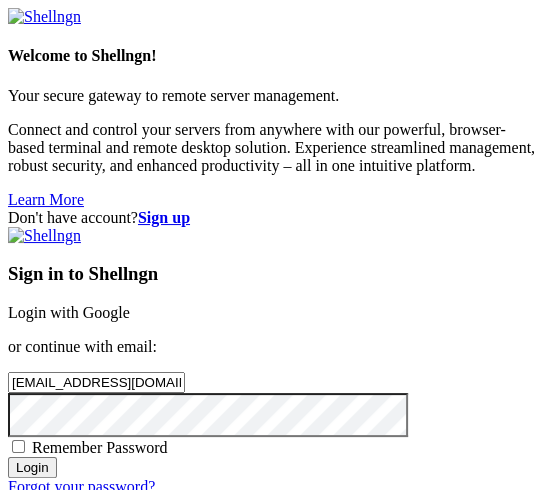 click on "Login" at bounding box center [32, 467] 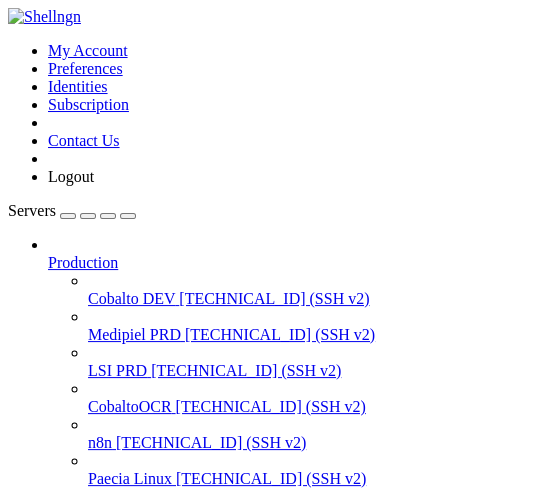 click on "Cobalto DEV" at bounding box center [131, 298] 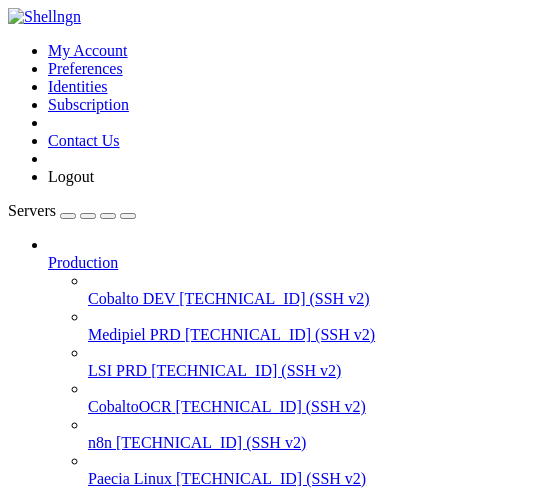 scroll, scrollTop: 0, scrollLeft: 0, axis: both 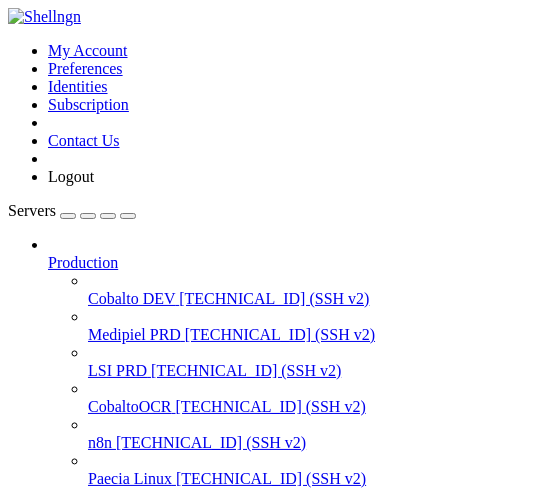 click on "[TECHNICAL_ID] (SSH v2)" at bounding box center (274, 298) 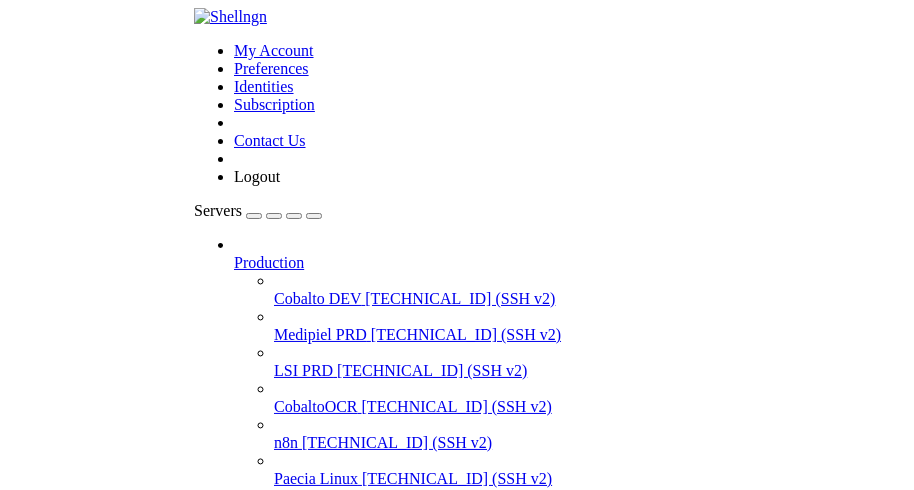 scroll, scrollTop: 351, scrollLeft: 0, axis: vertical 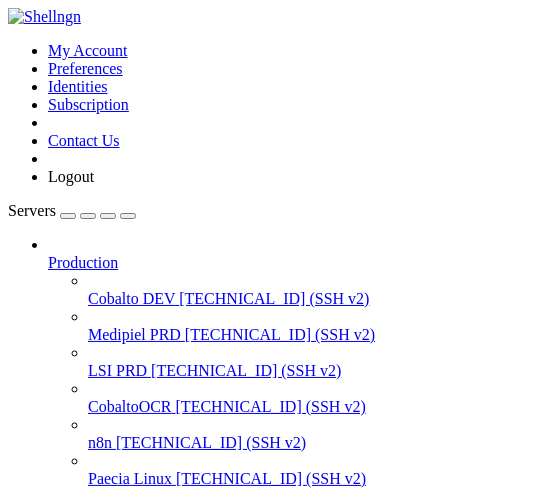 drag, startPoint x: 144, startPoint y: 1274, endPoint x: 498, endPoint y: 1292, distance: 354.45734 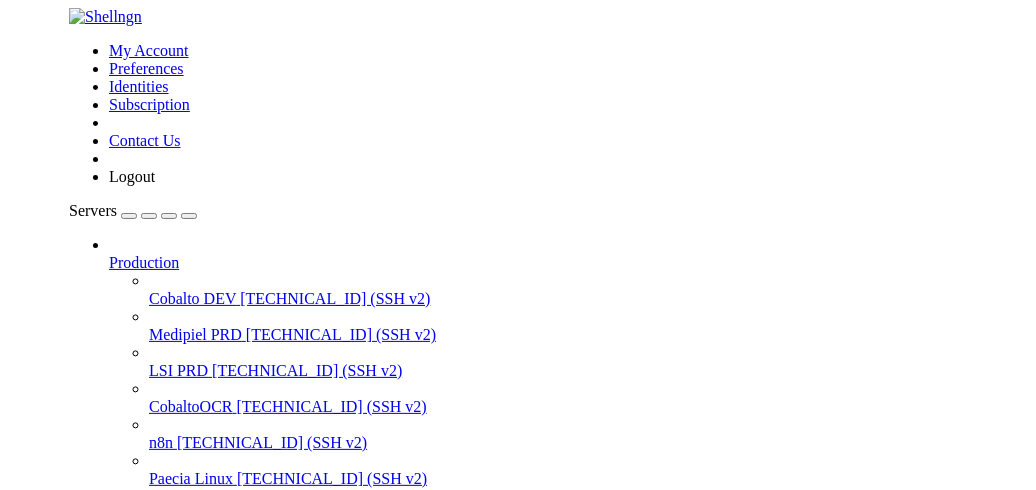 scroll, scrollTop: 0, scrollLeft: 0, axis: both 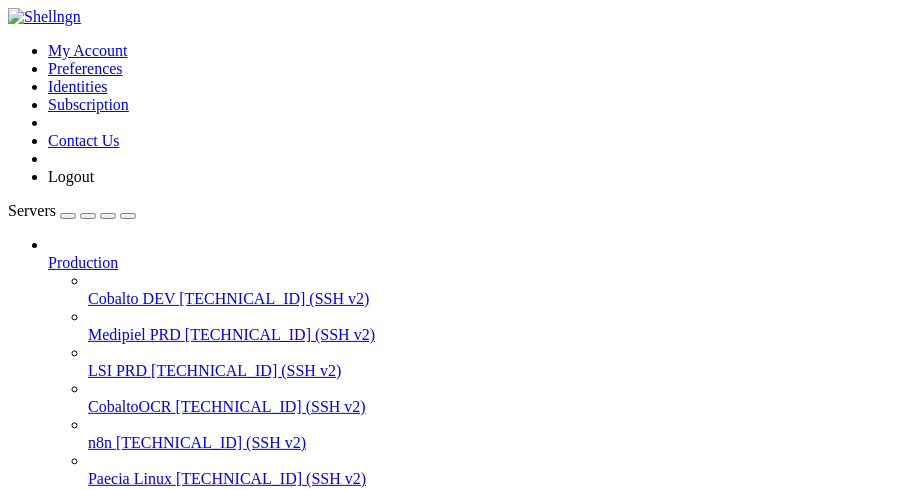 drag, startPoint x: 16, startPoint y: 1208, endPoint x: 398, endPoint y: 1214, distance: 382.04712 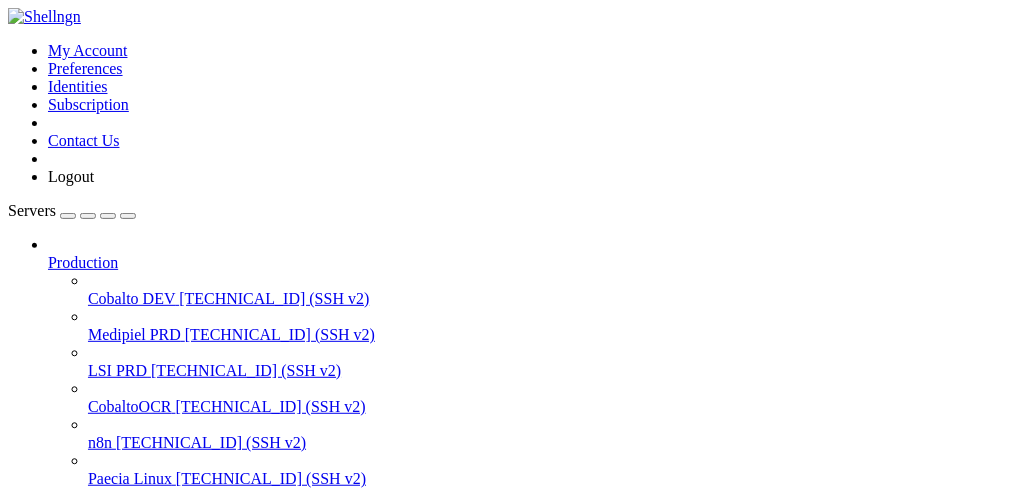 scroll, scrollTop: 252, scrollLeft: 0, axis: vertical 